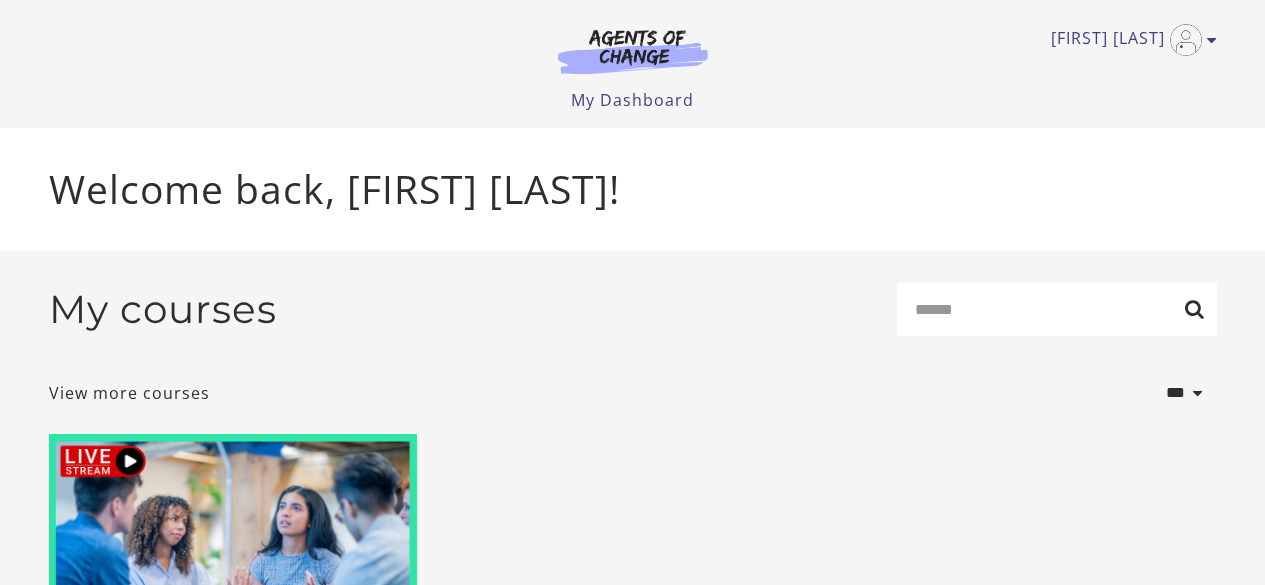 scroll, scrollTop: 0, scrollLeft: 0, axis: both 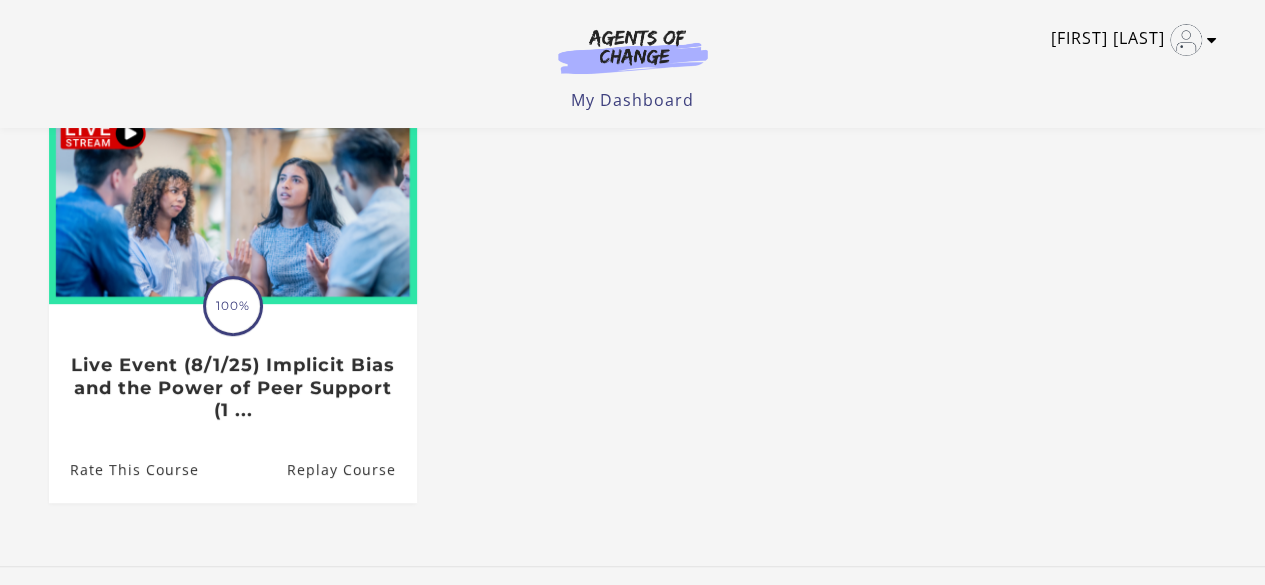 click on "[FIRST] [LAST]" at bounding box center [1129, 40] 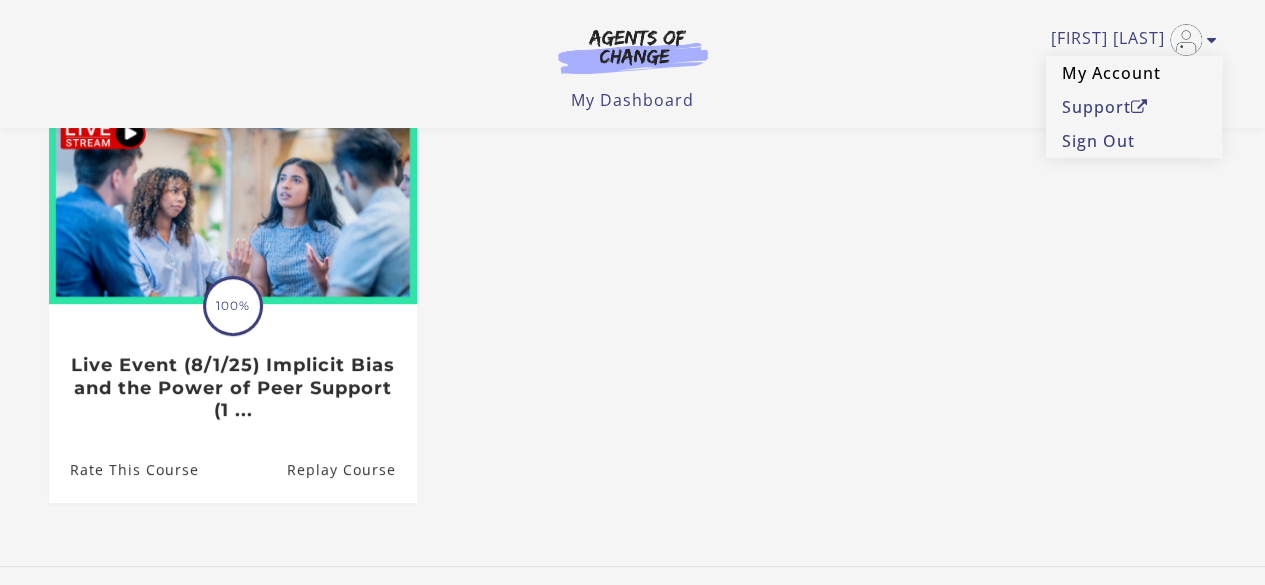 click on "My Account" at bounding box center [1134, 73] 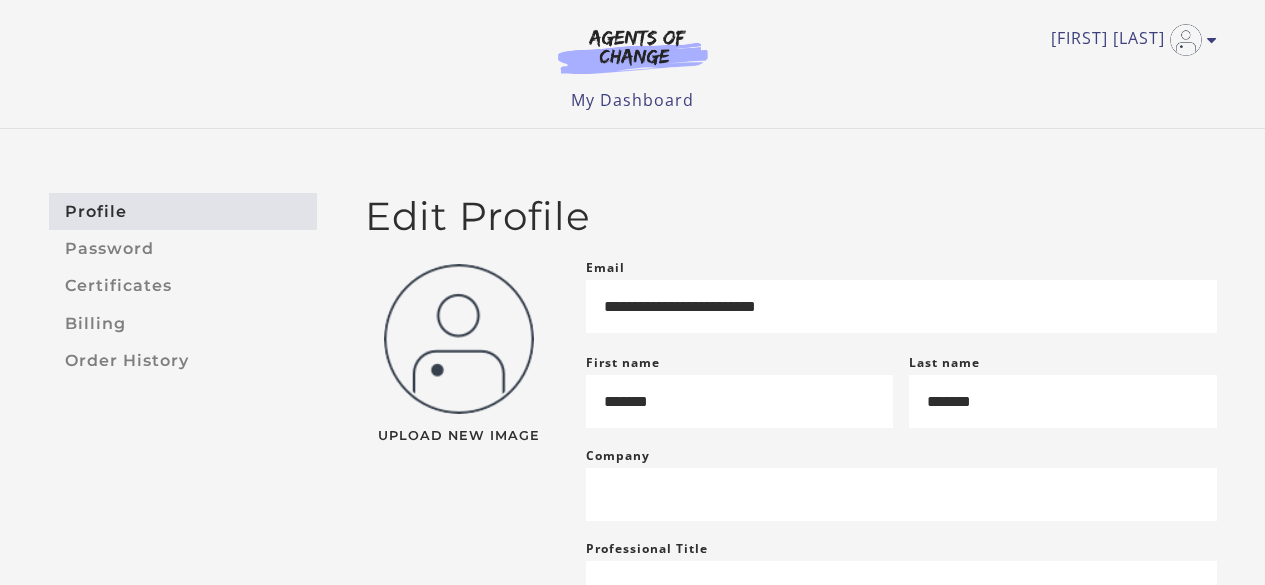 scroll, scrollTop: 0, scrollLeft: 0, axis: both 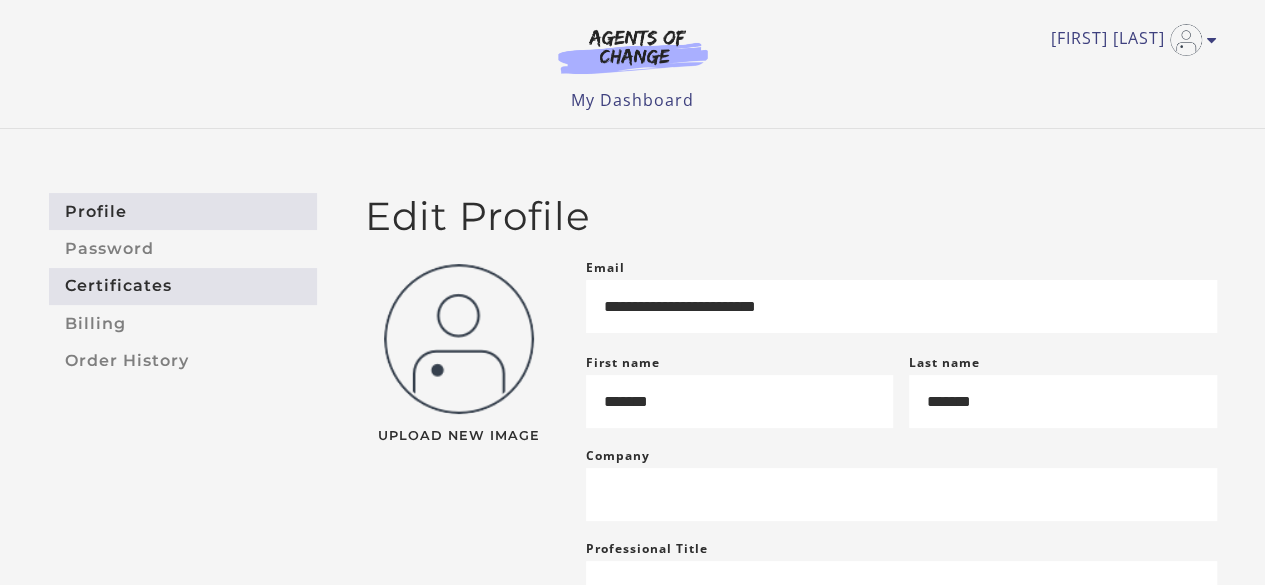 click on "Certificates" at bounding box center [183, 286] 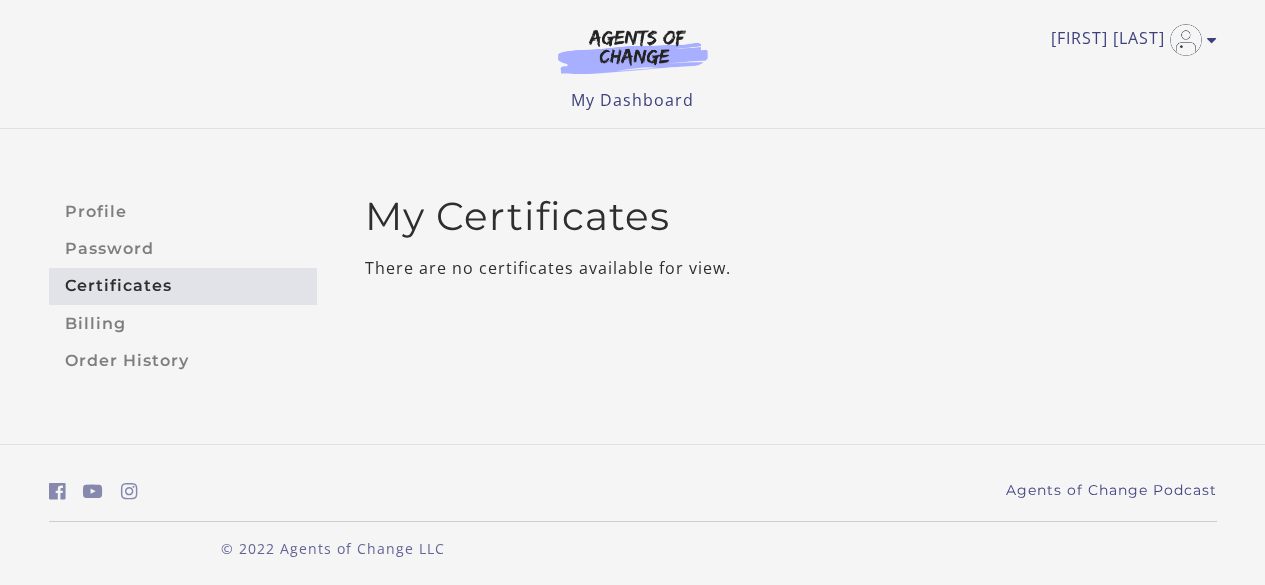 scroll, scrollTop: 0, scrollLeft: 0, axis: both 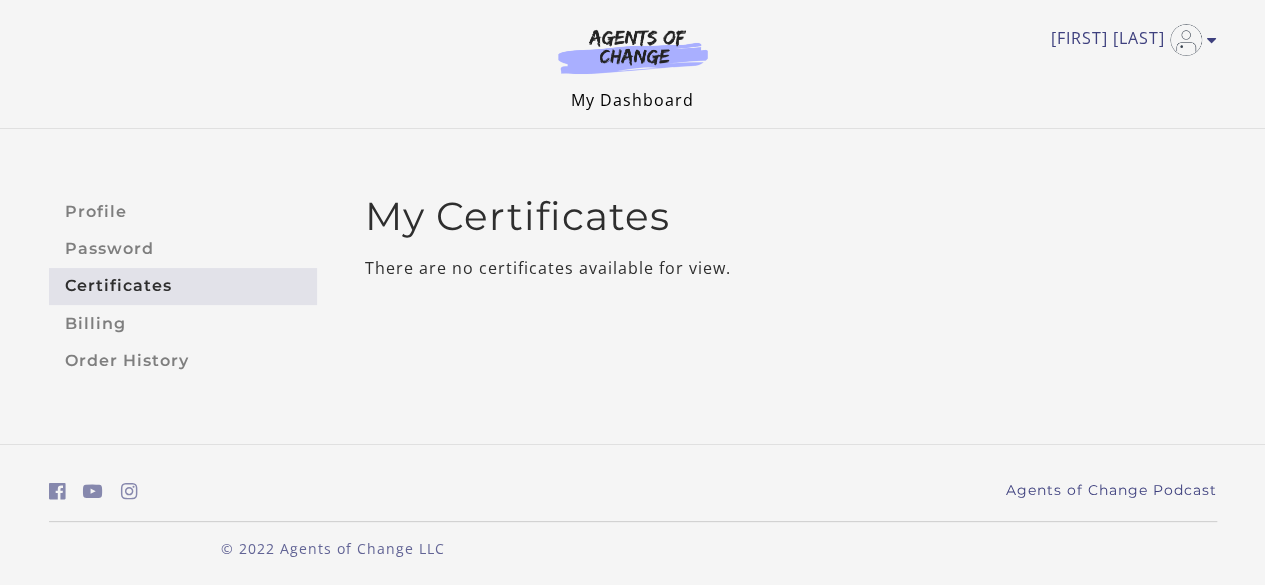 click on "My Dashboard" at bounding box center (632, 100) 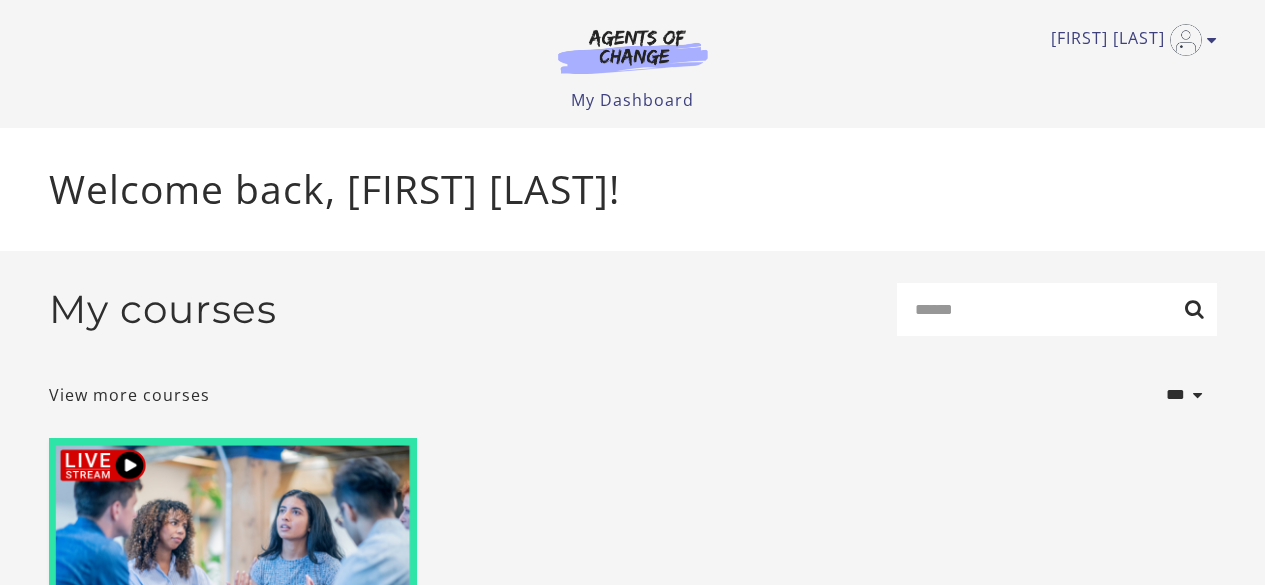 scroll, scrollTop: 0, scrollLeft: 0, axis: both 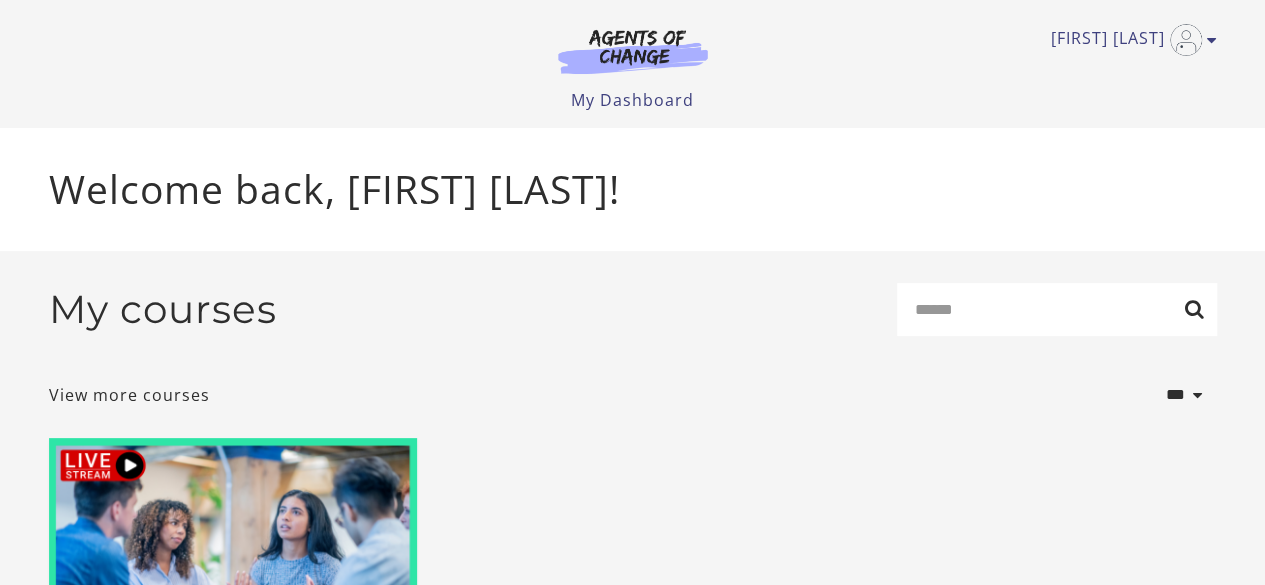 click on "Welcome back, Melissa J!" at bounding box center [633, 189] 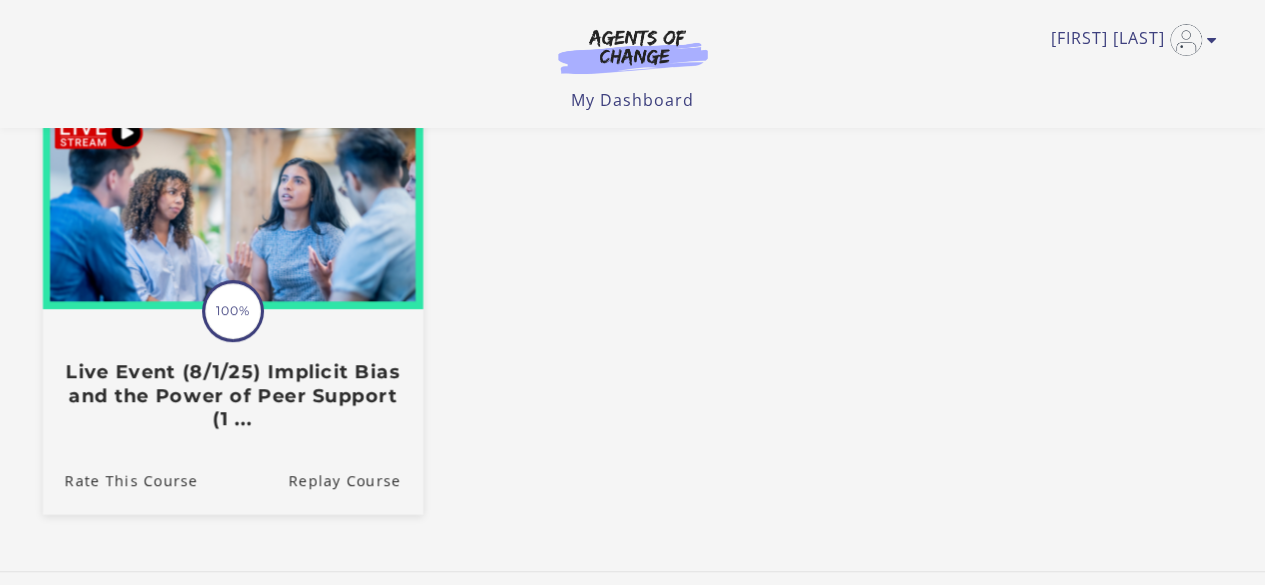 scroll, scrollTop: 200, scrollLeft: 0, axis: vertical 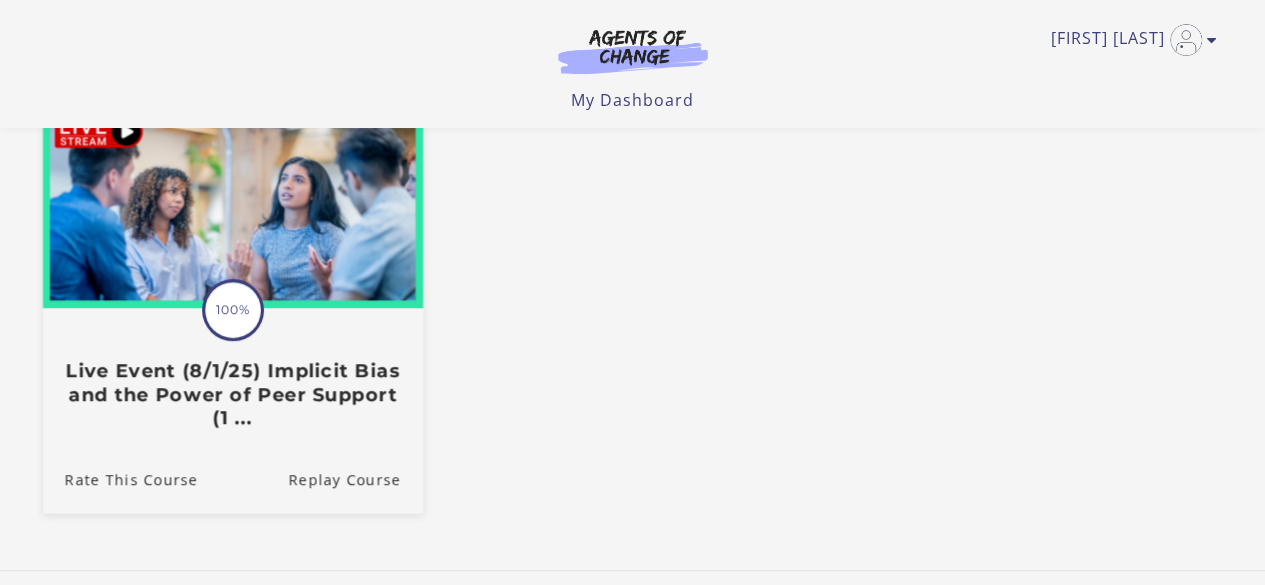 click on "100%" at bounding box center [233, 310] 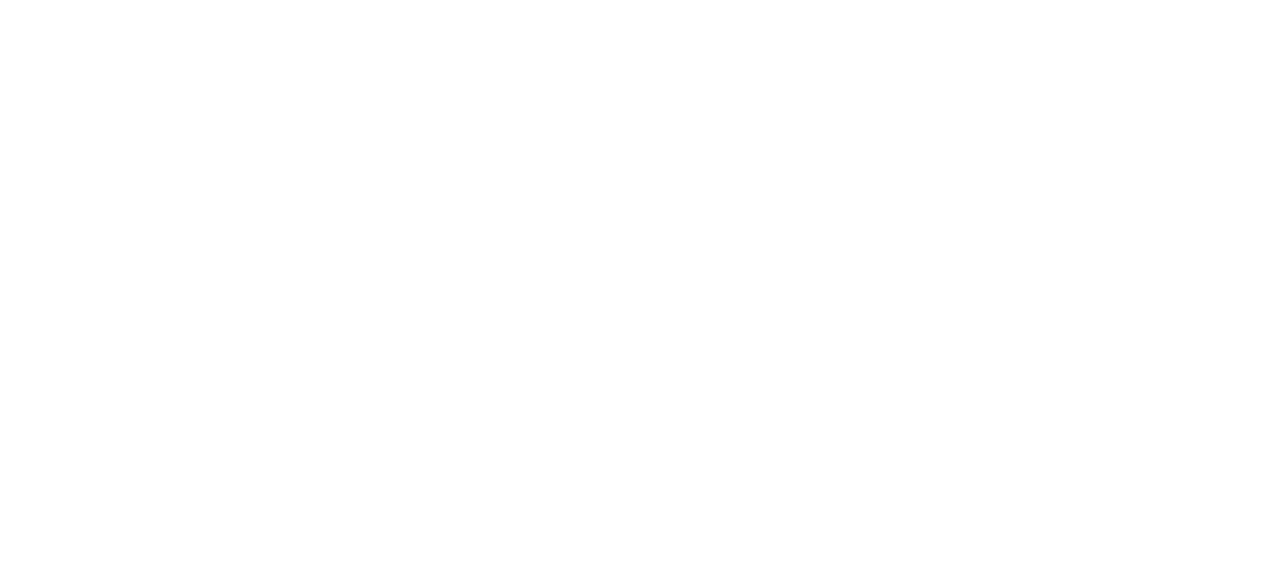 scroll, scrollTop: 0, scrollLeft: 0, axis: both 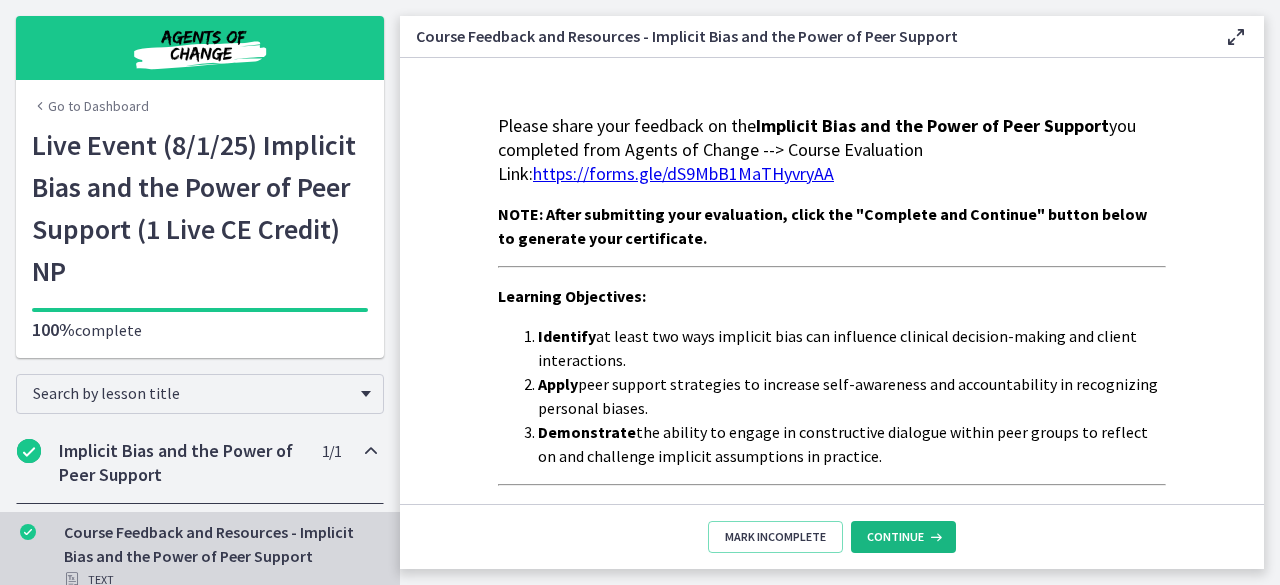 click on "Continue" at bounding box center [895, 537] 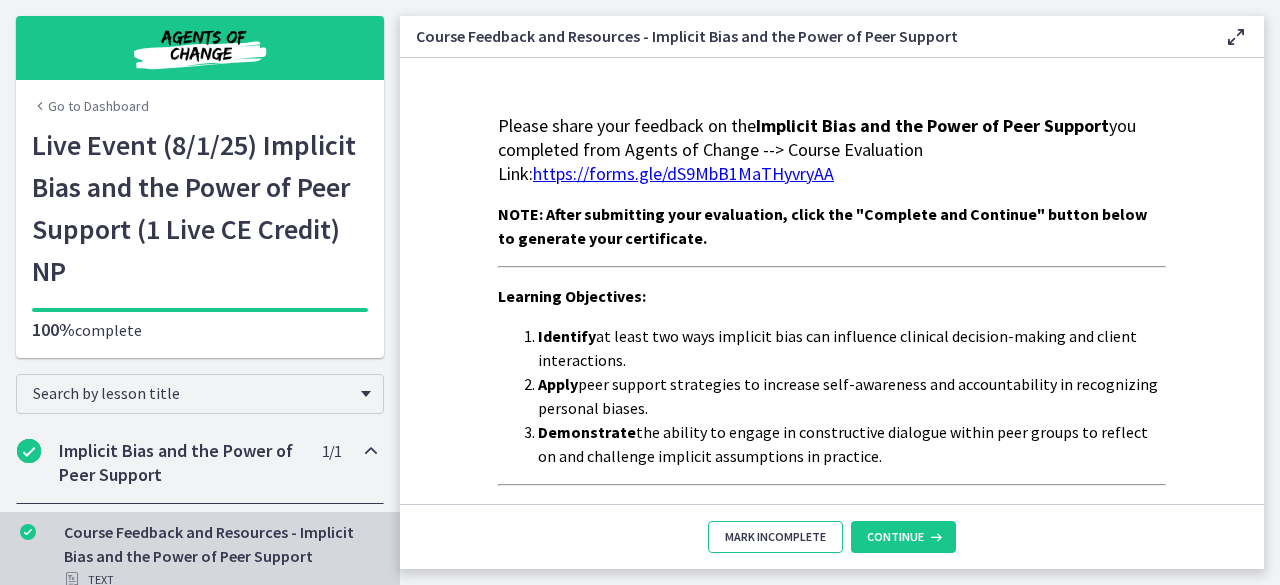 click on "Mark Incomplete" at bounding box center [775, 537] 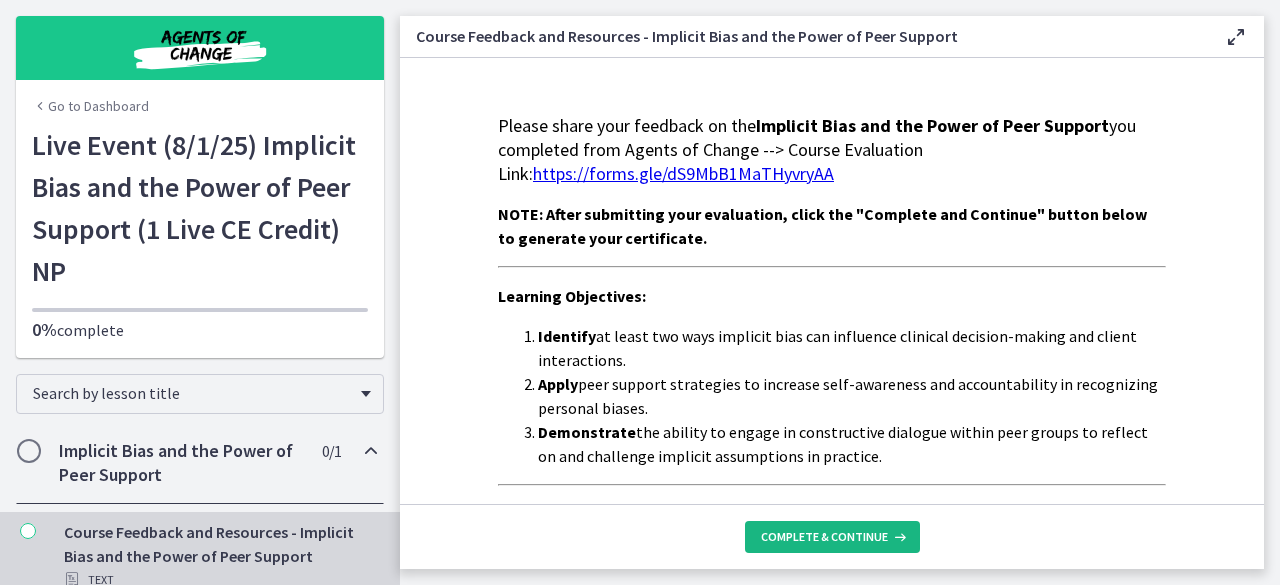 click on "Complete & continue" at bounding box center (824, 537) 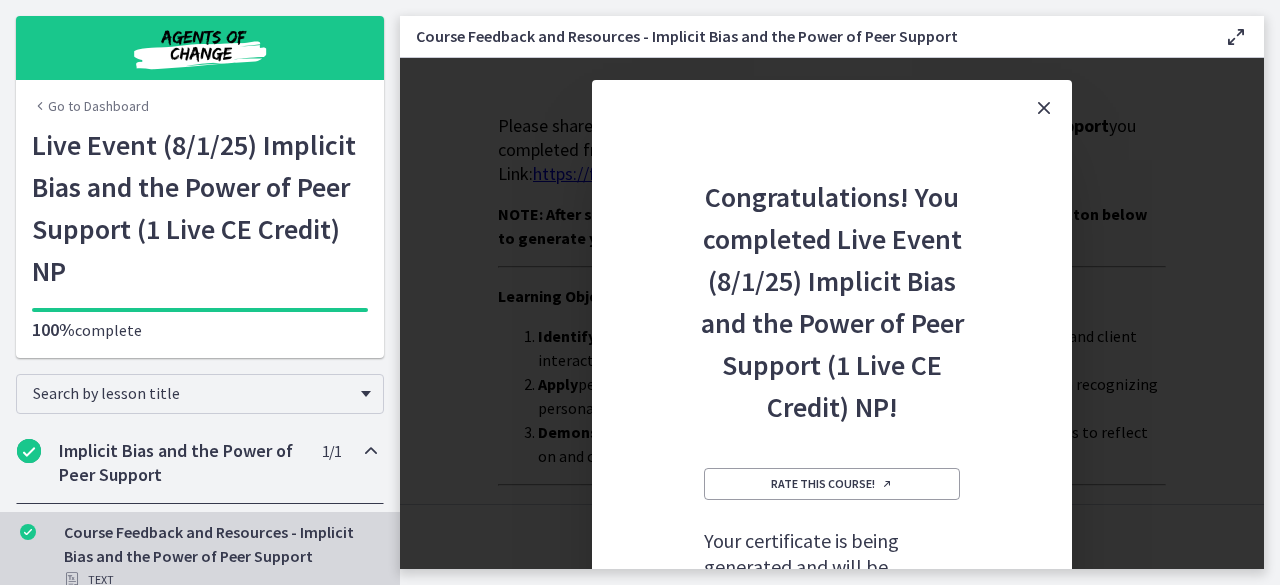 drag, startPoint x: 970, startPoint y: 105, endPoint x: 952, endPoint y: 34, distance: 73.24616 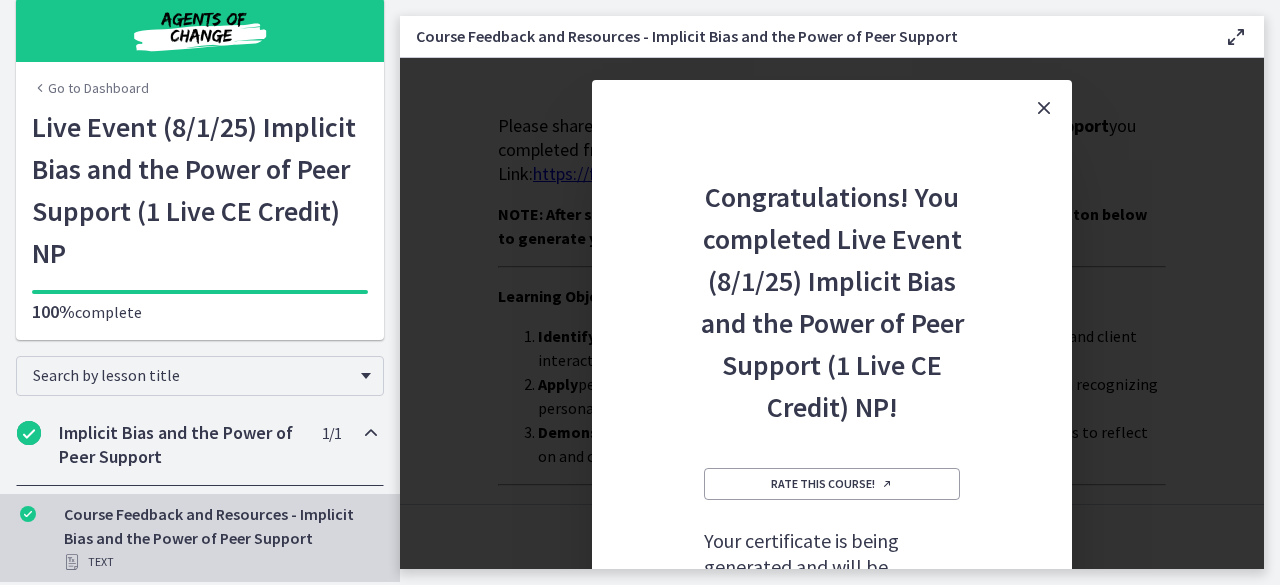 scroll, scrollTop: 23, scrollLeft: 0, axis: vertical 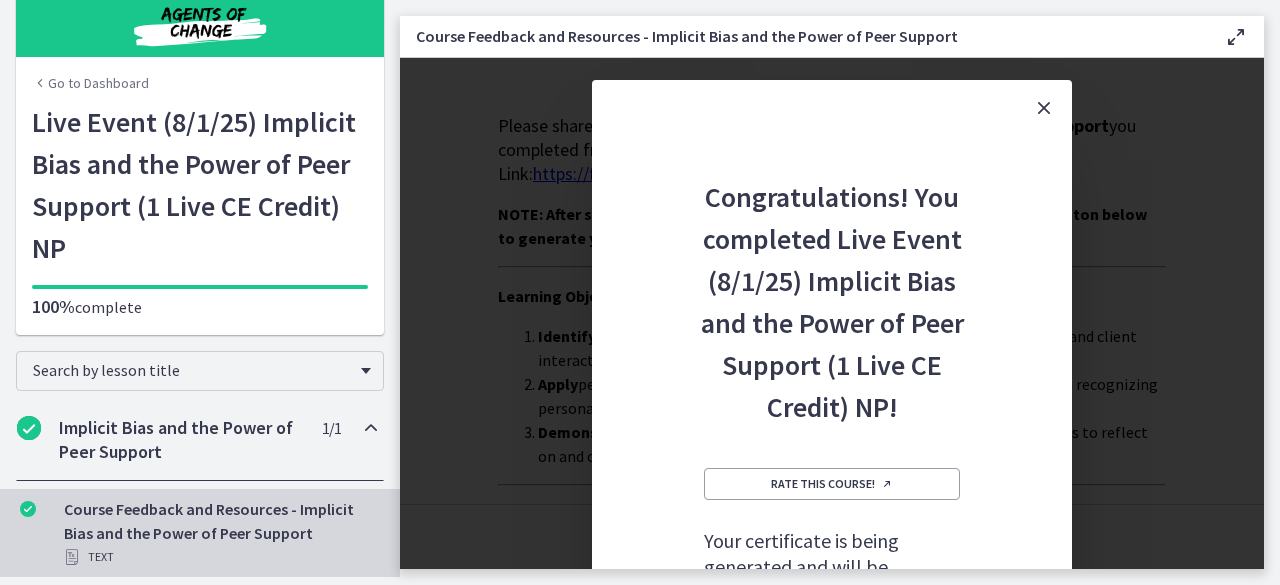 click on "Your certificate is being generated and will be available soon" at bounding box center [832, 567] 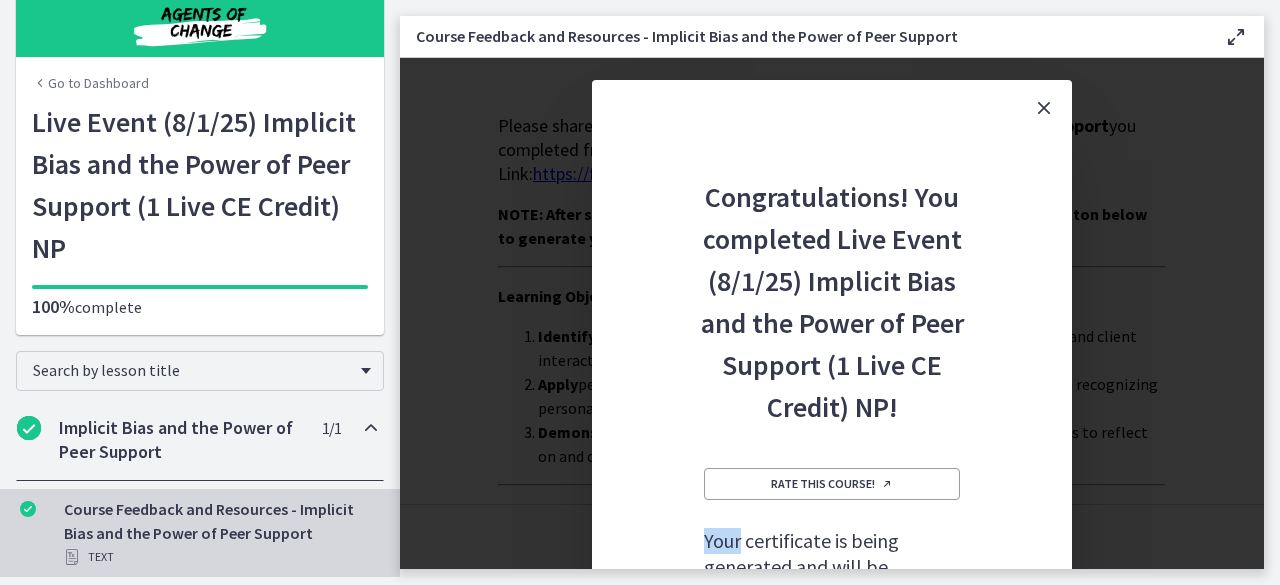 click on "Your certificate is being generated and will be available soon" at bounding box center [832, 567] 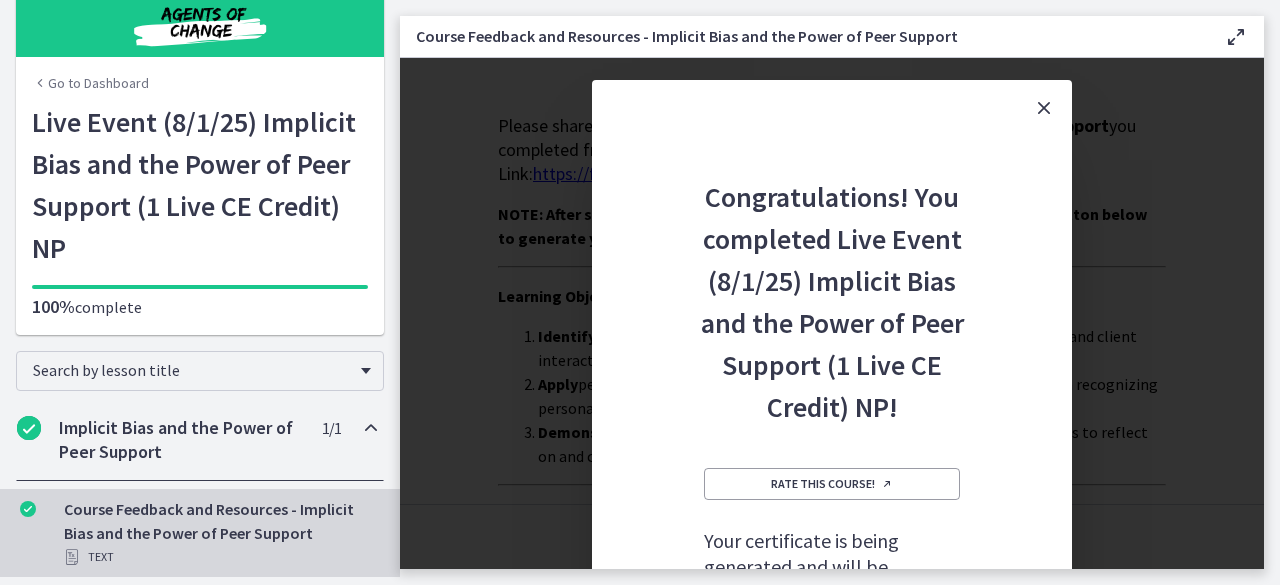 click on "Your certificate is being generated and will be available soon" at bounding box center [832, 567] 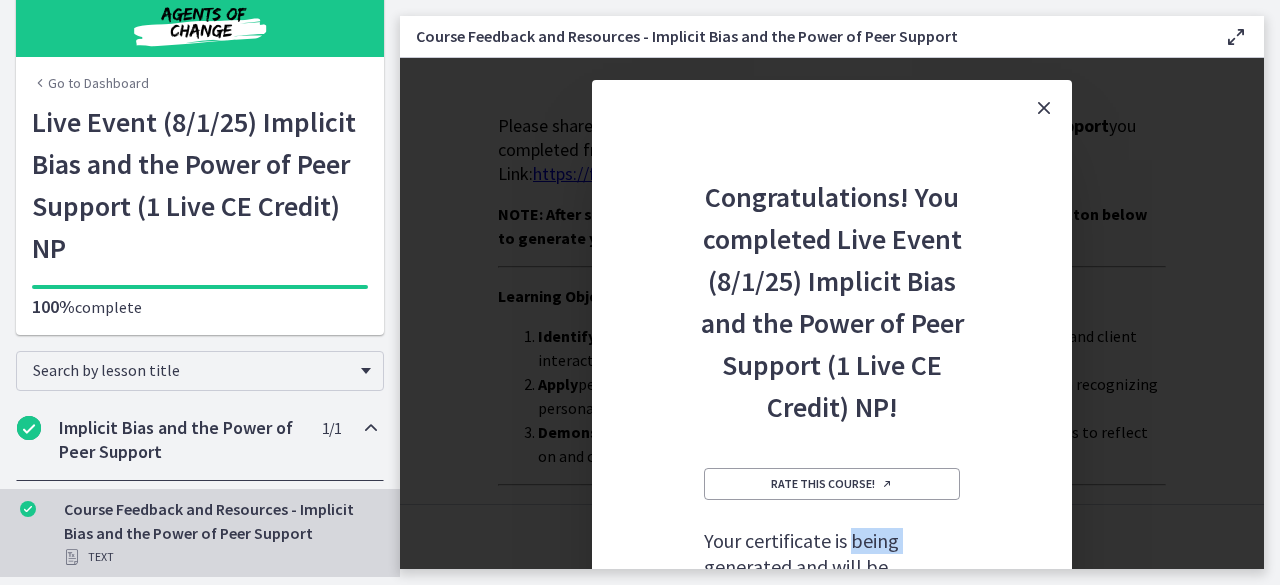 click on "Your certificate is being generated and will be available soon" at bounding box center (832, 567) 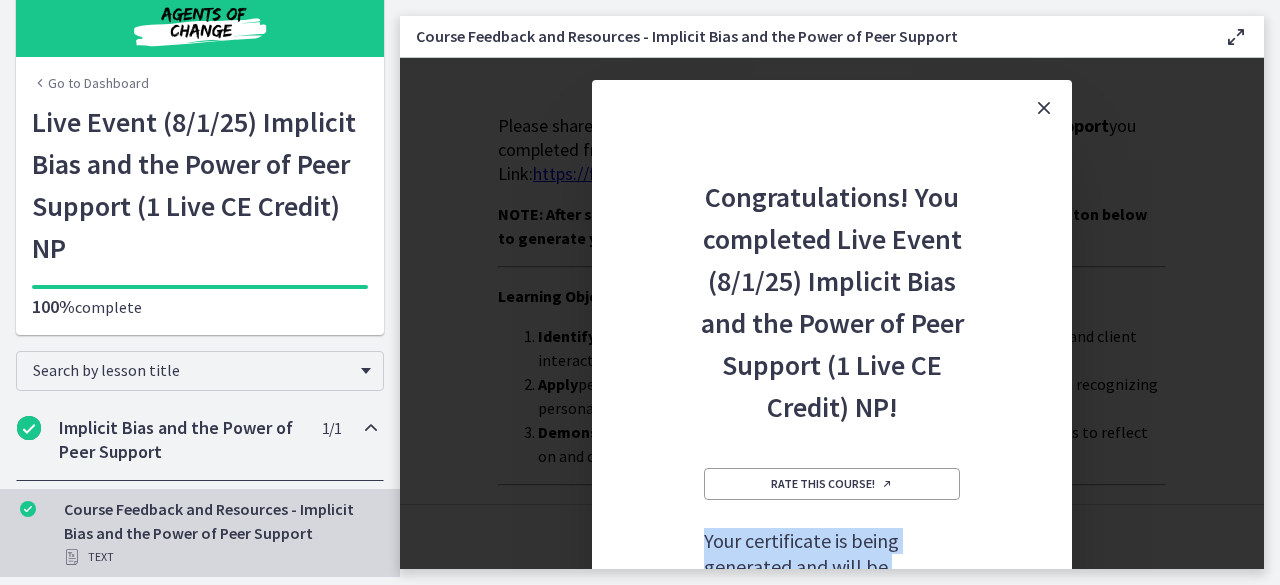 click on "Your certificate is being generated and will be available soon" at bounding box center (832, 567) 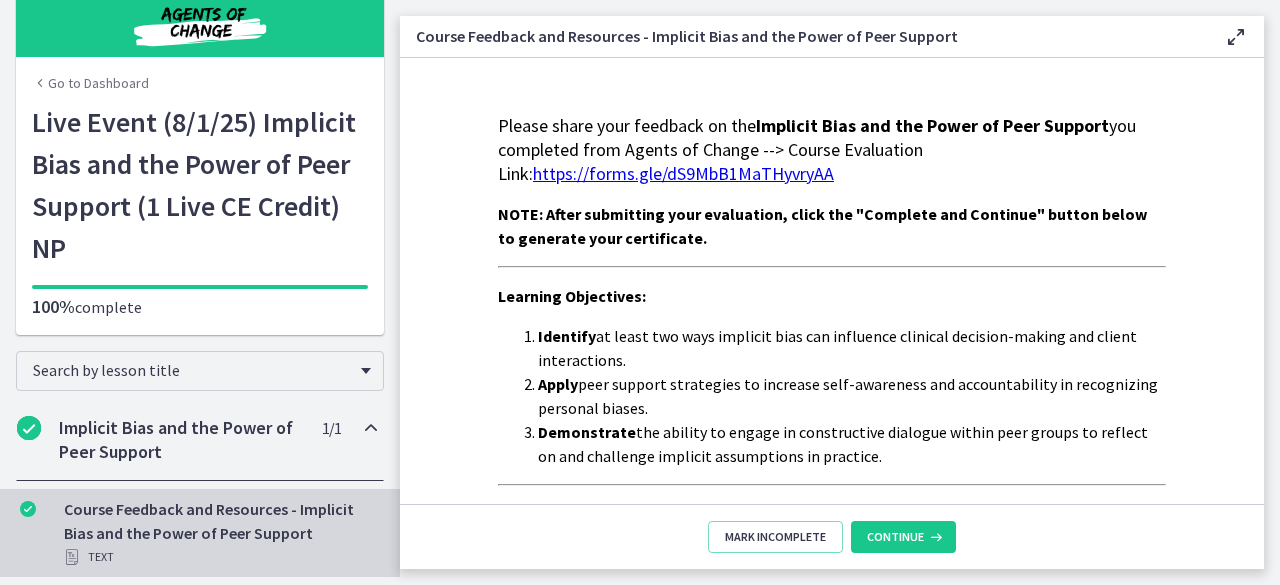 click at bounding box center (1236, 37) 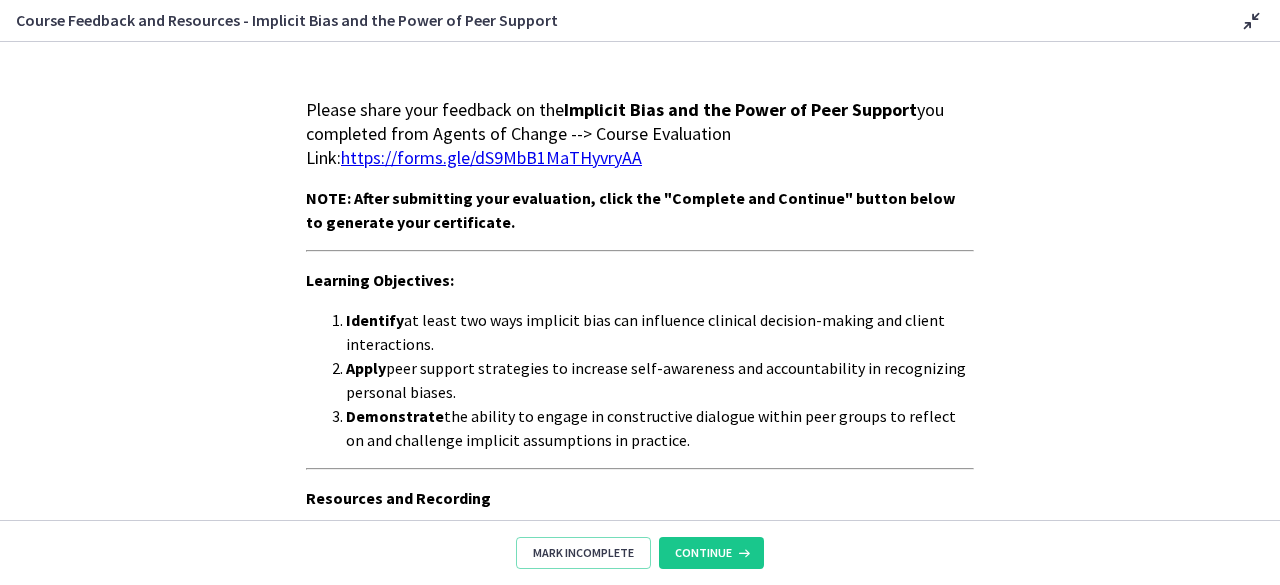 click on "Course Feedback and Resources - Implicit Bias and the Power of Peer Support
Disable fullscreen" at bounding box center [640, 21] 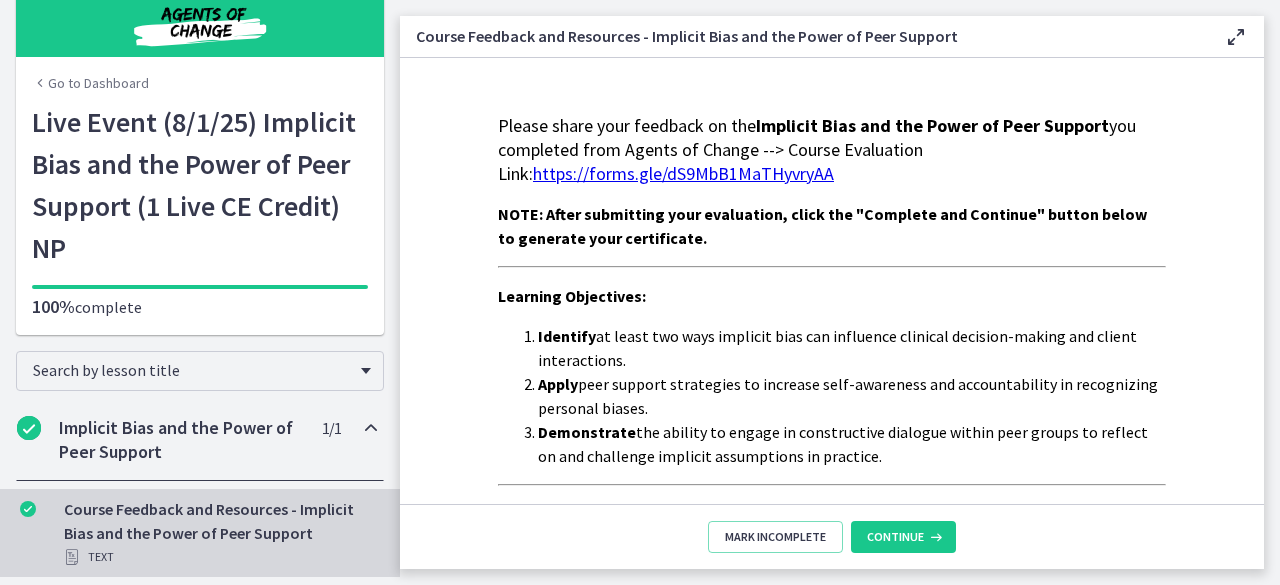 click at bounding box center [200, 25] 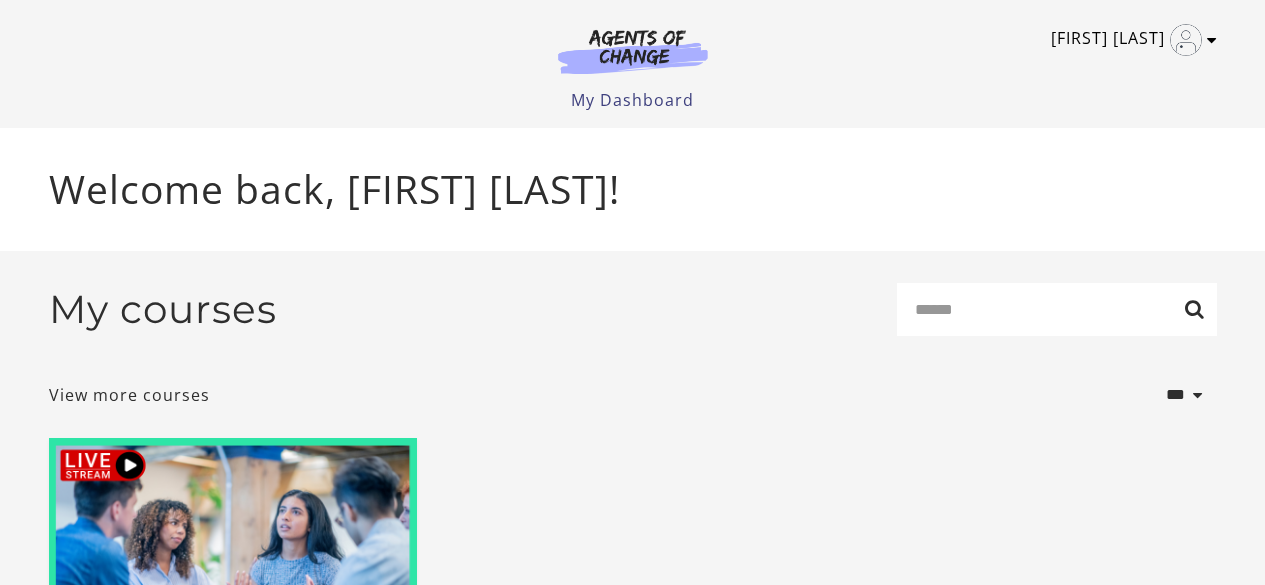 scroll, scrollTop: 0, scrollLeft: 0, axis: both 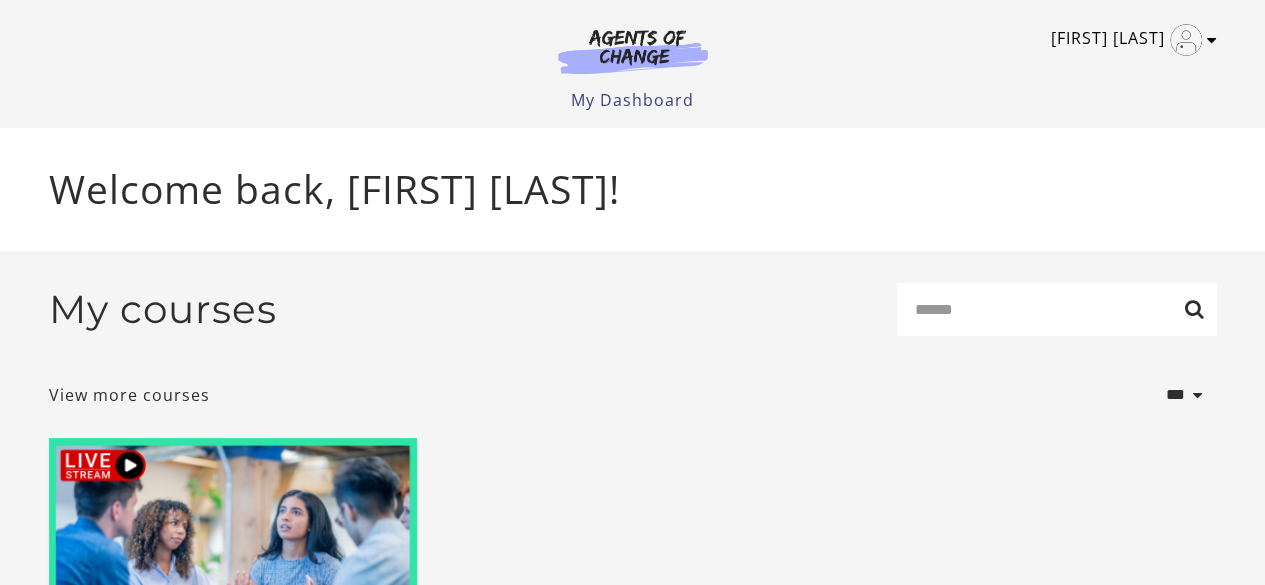 click on "[FIRST] [LAST]" at bounding box center [1129, 40] 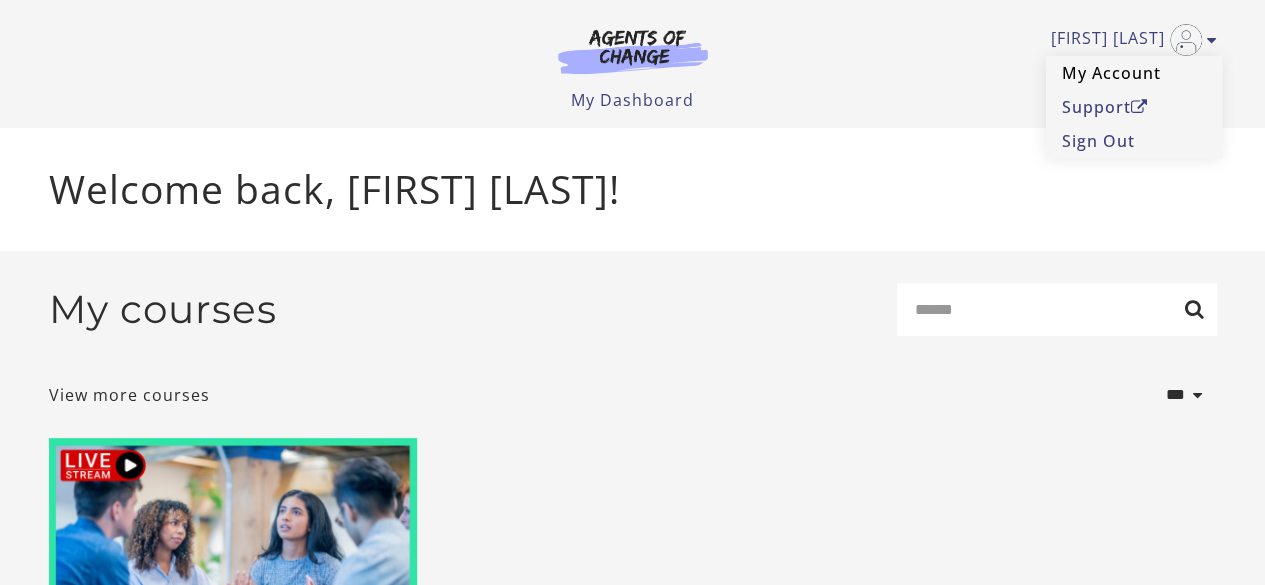 click on "My Account" at bounding box center (1134, 73) 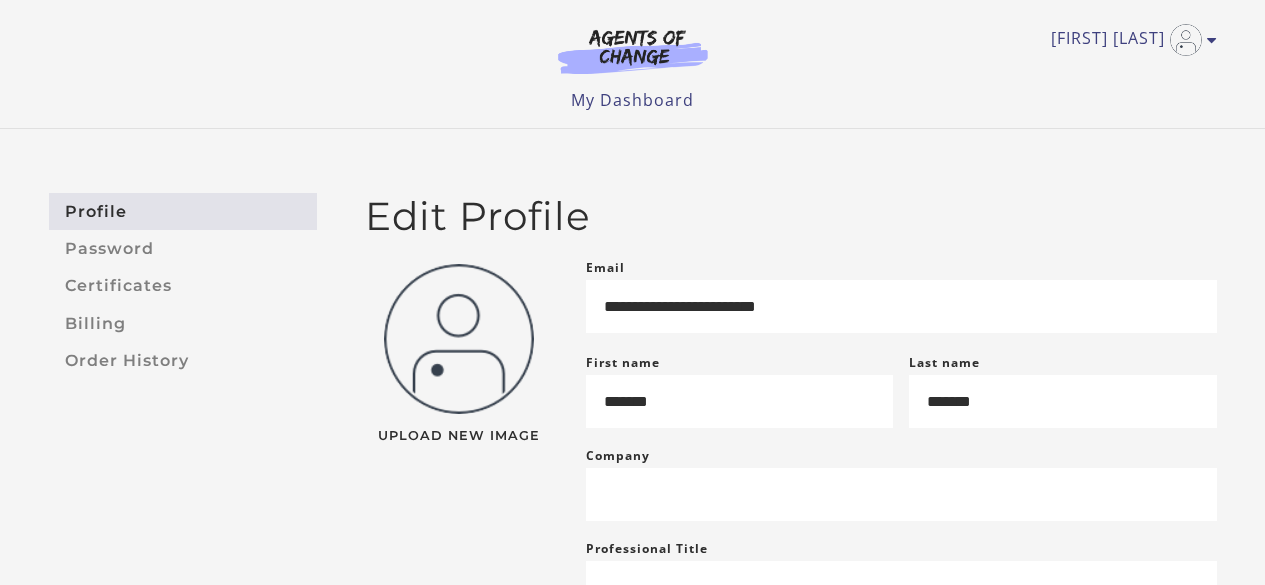 scroll, scrollTop: 0, scrollLeft: 0, axis: both 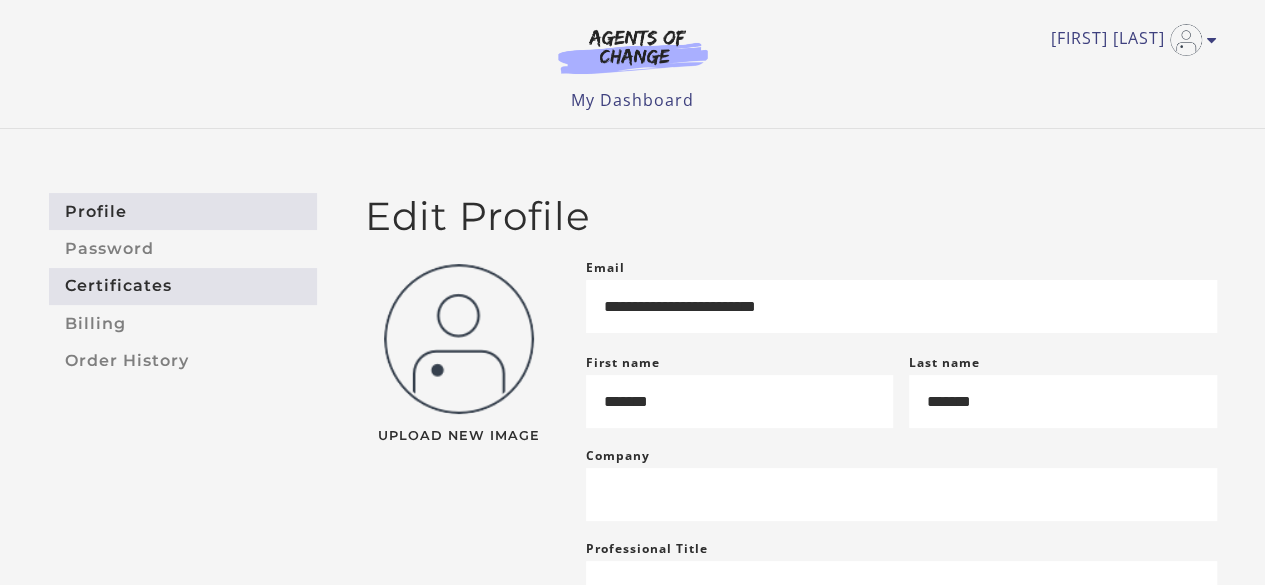 click on "Certificates" at bounding box center [183, 286] 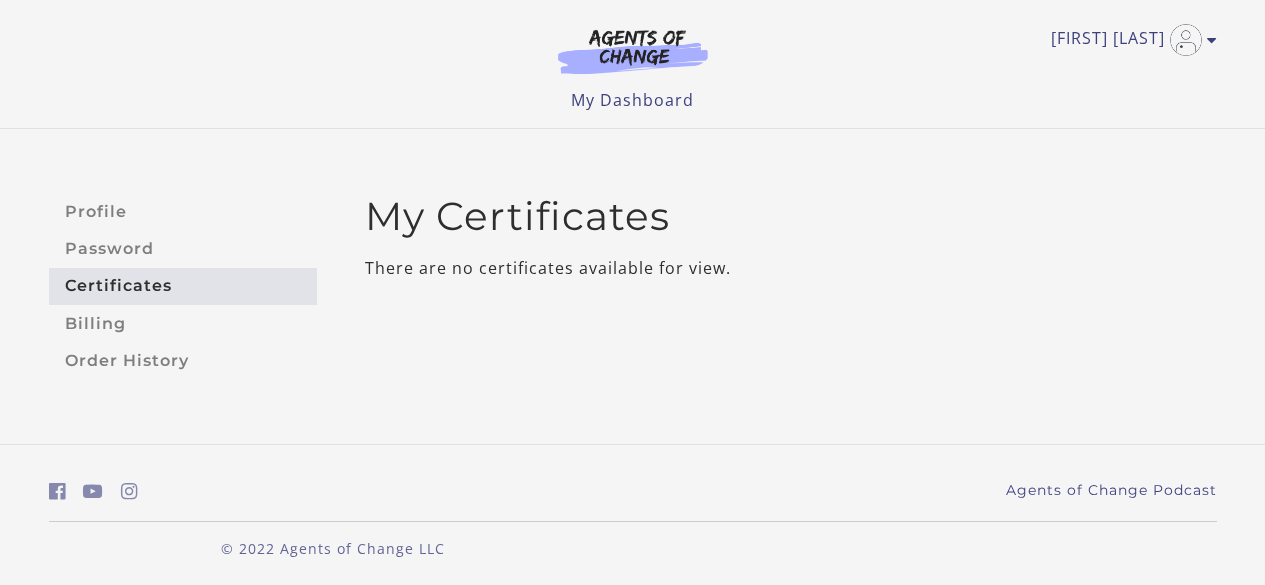 scroll, scrollTop: 0, scrollLeft: 0, axis: both 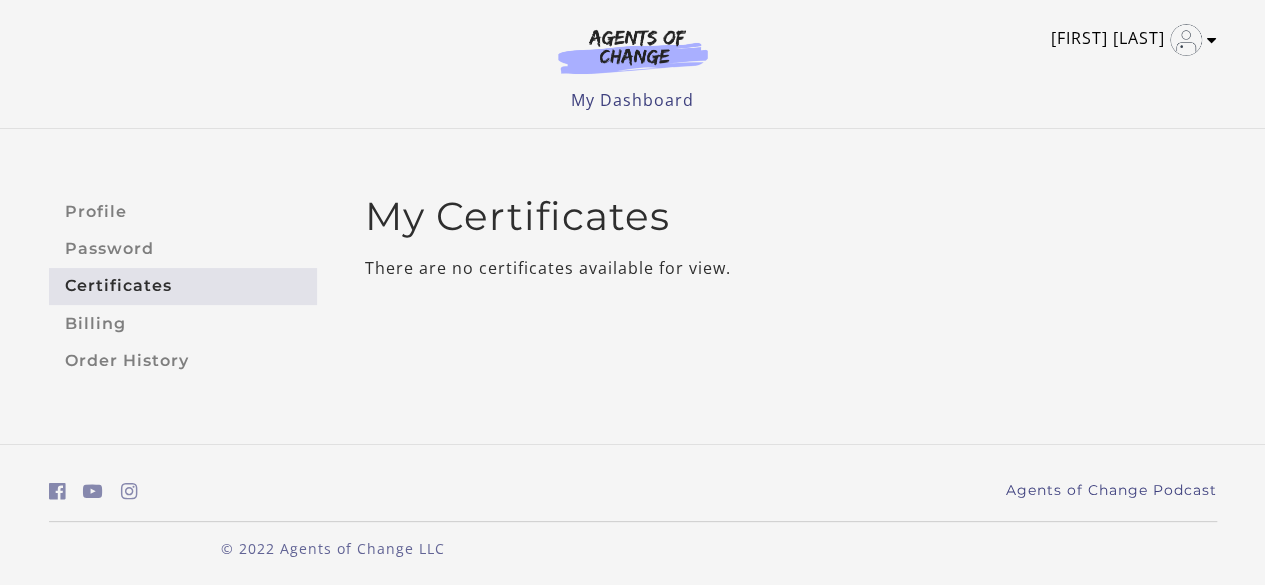 click at bounding box center [1212, 40] 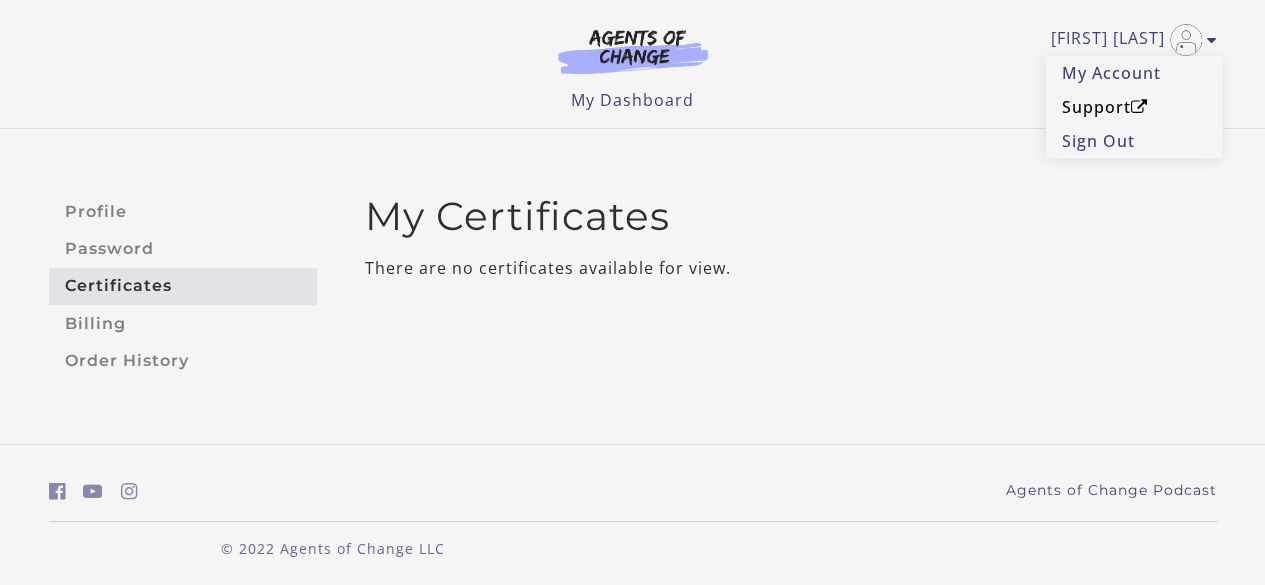 click on "Support" at bounding box center [1134, 107] 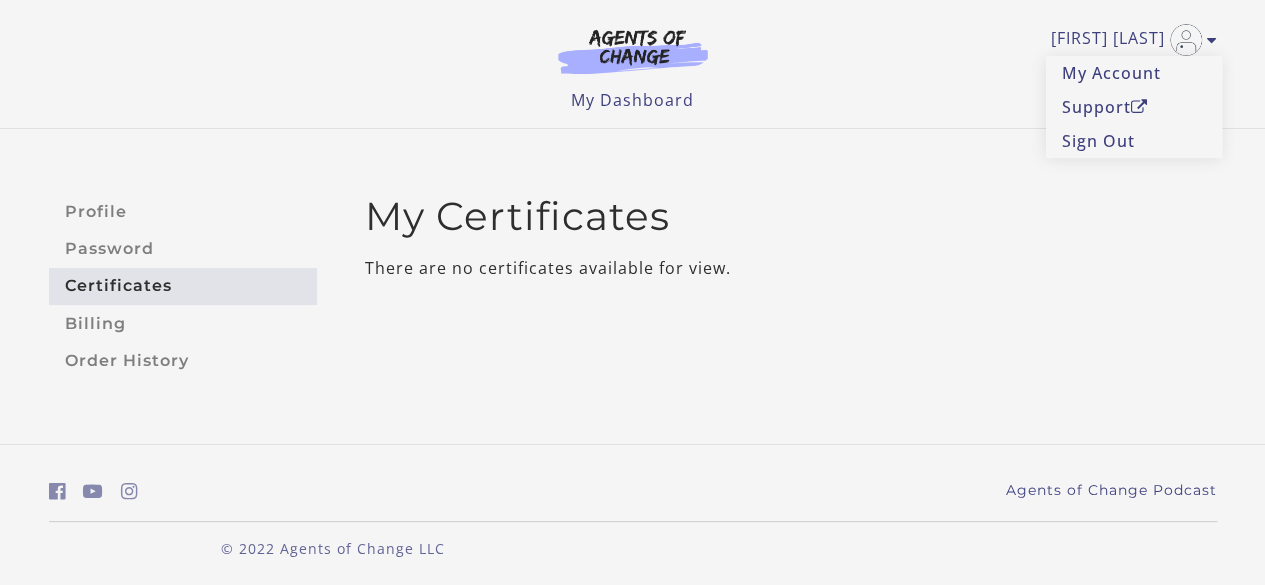 click on "My Certificates" at bounding box center [791, 216] 